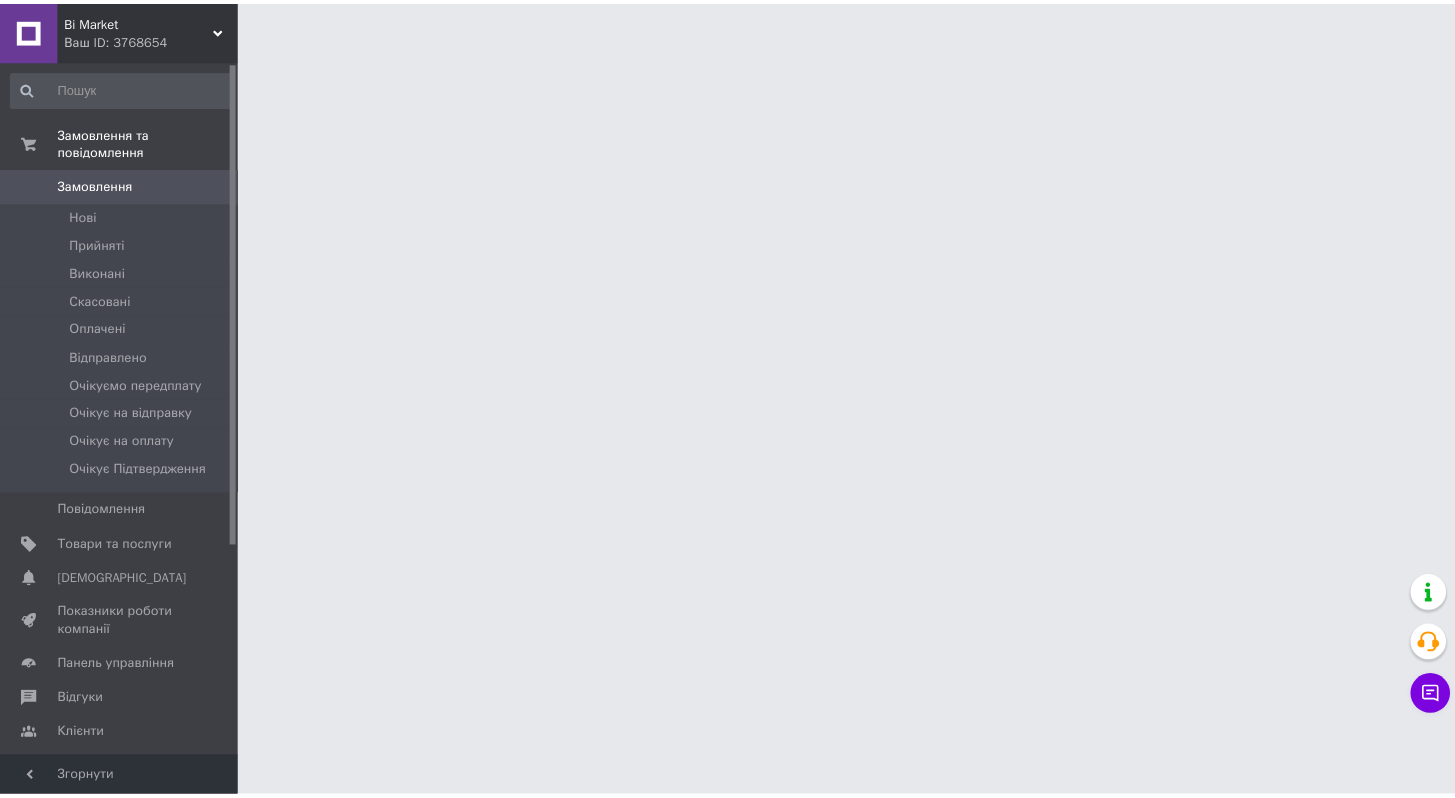 scroll, scrollTop: 0, scrollLeft: 0, axis: both 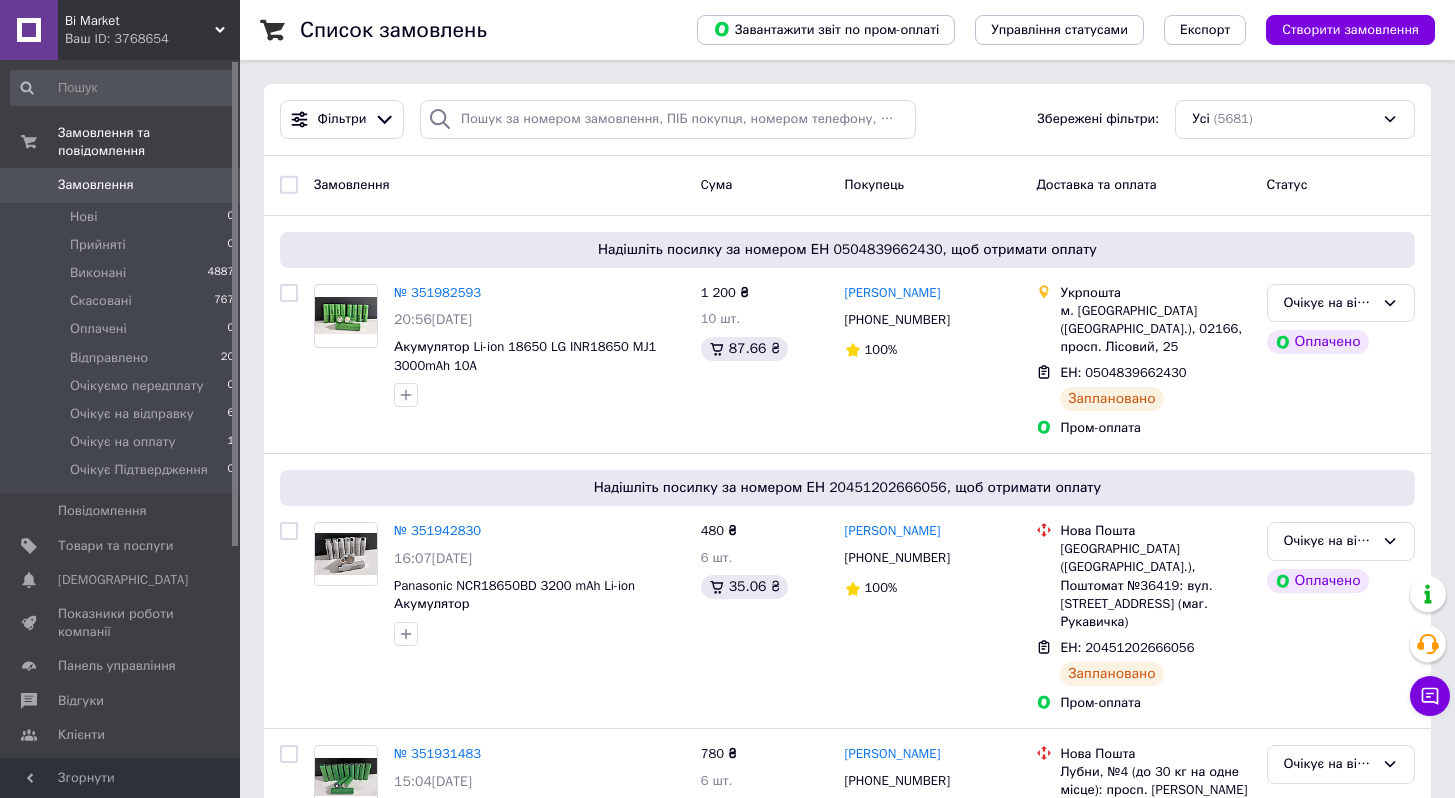 click on "Замовлення" at bounding box center [96, 185] 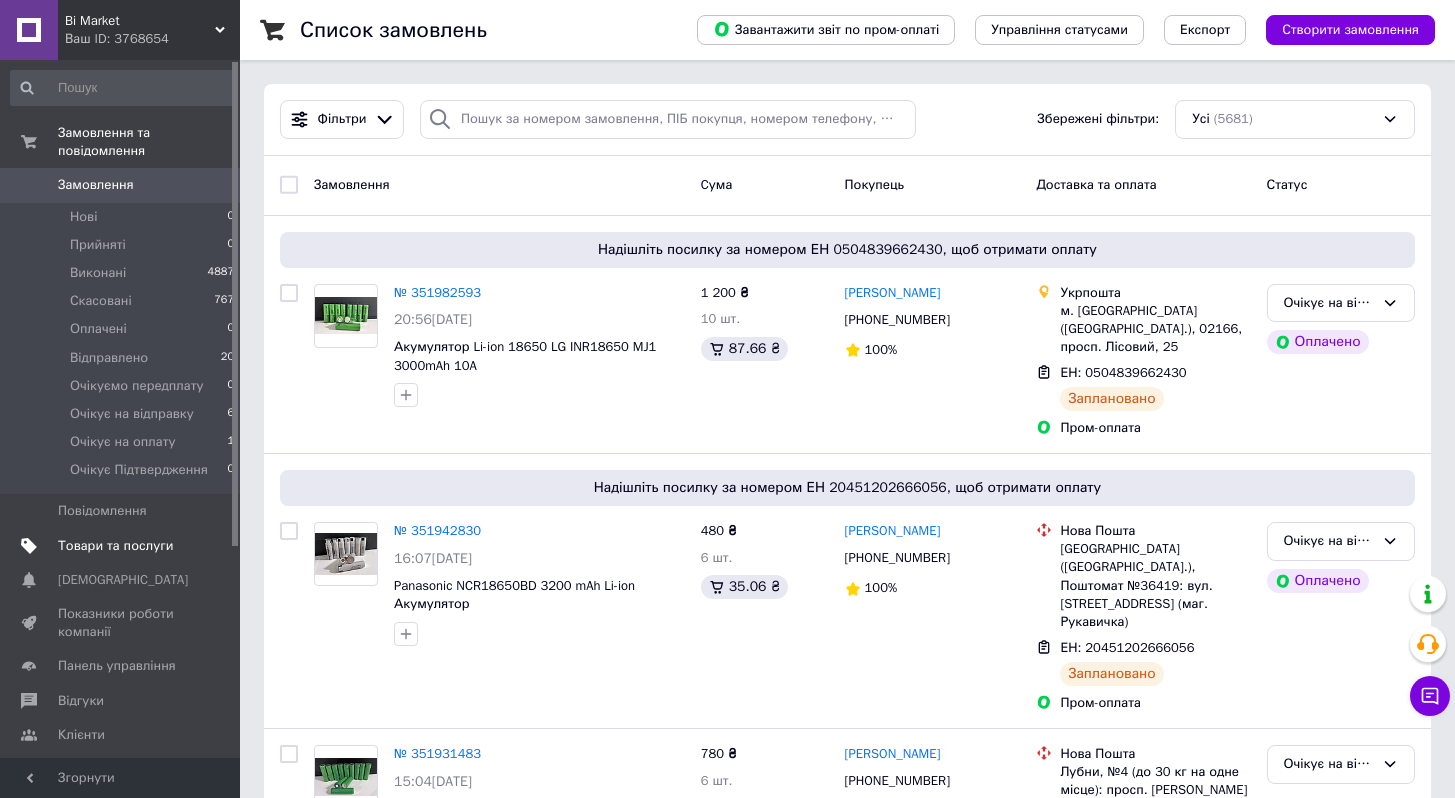 click on "Товари та послуги" at bounding box center (115, 546) 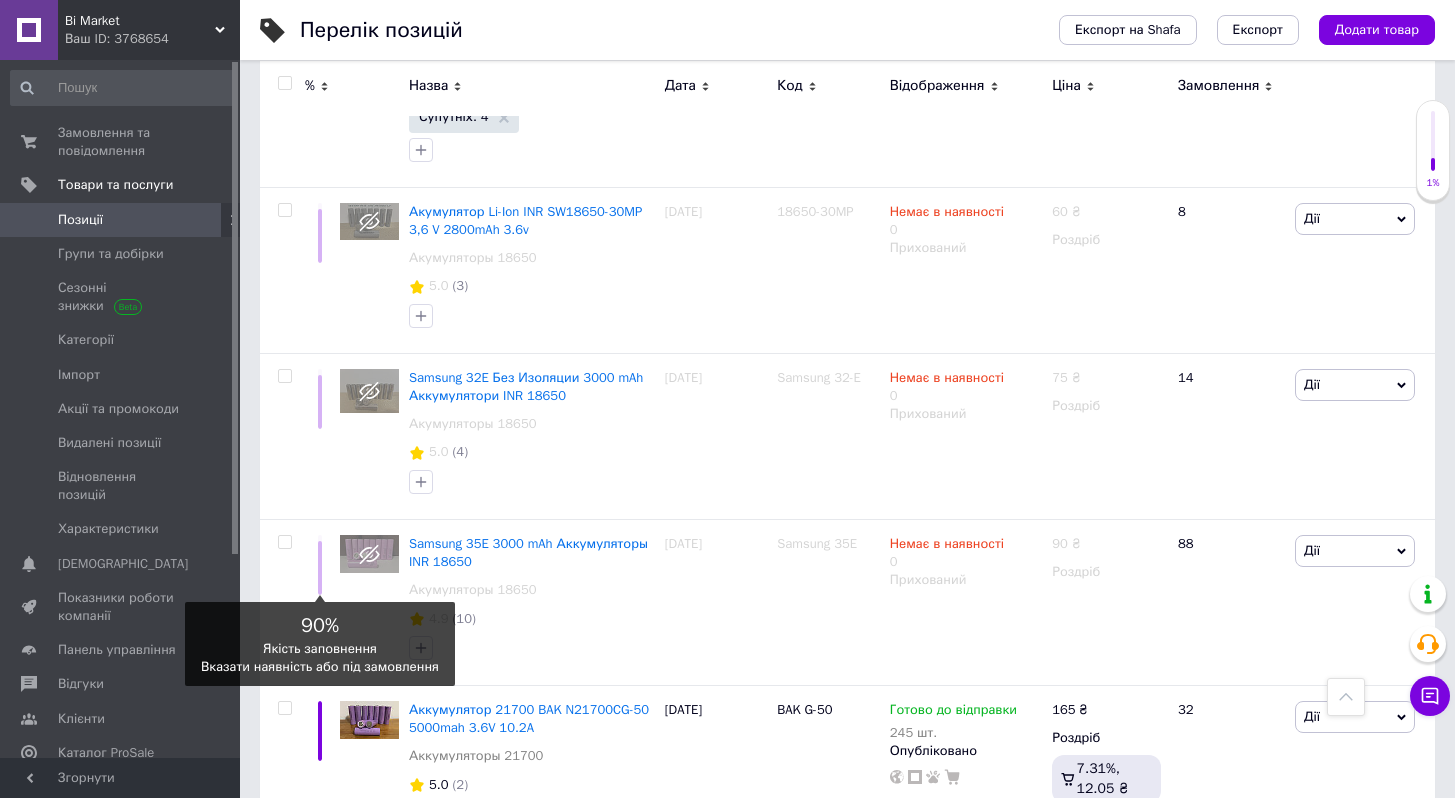 scroll, scrollTop: 5303, scrollLeft: 0, axis: vertical 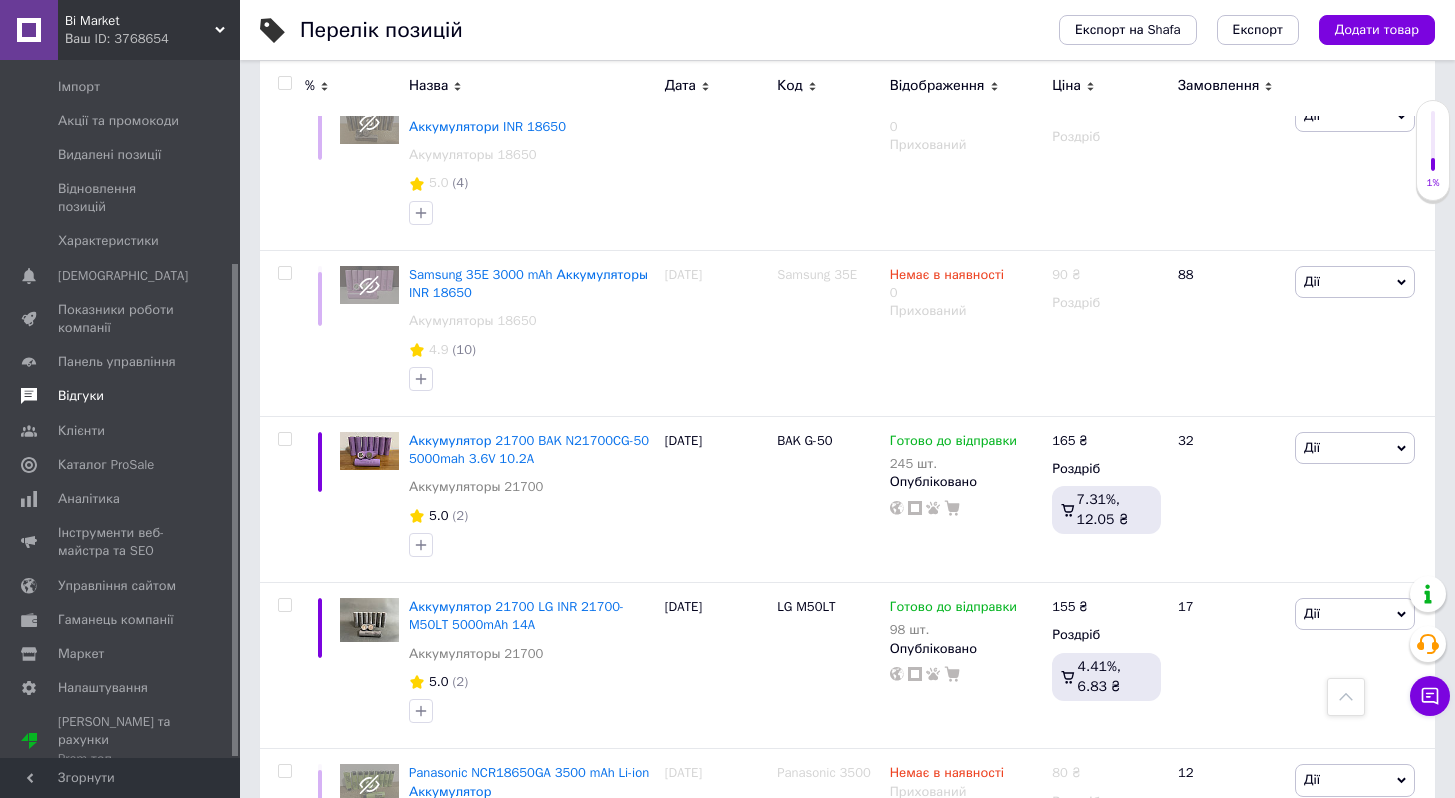 click on "Відгуки" at bounding box center (81, 396) 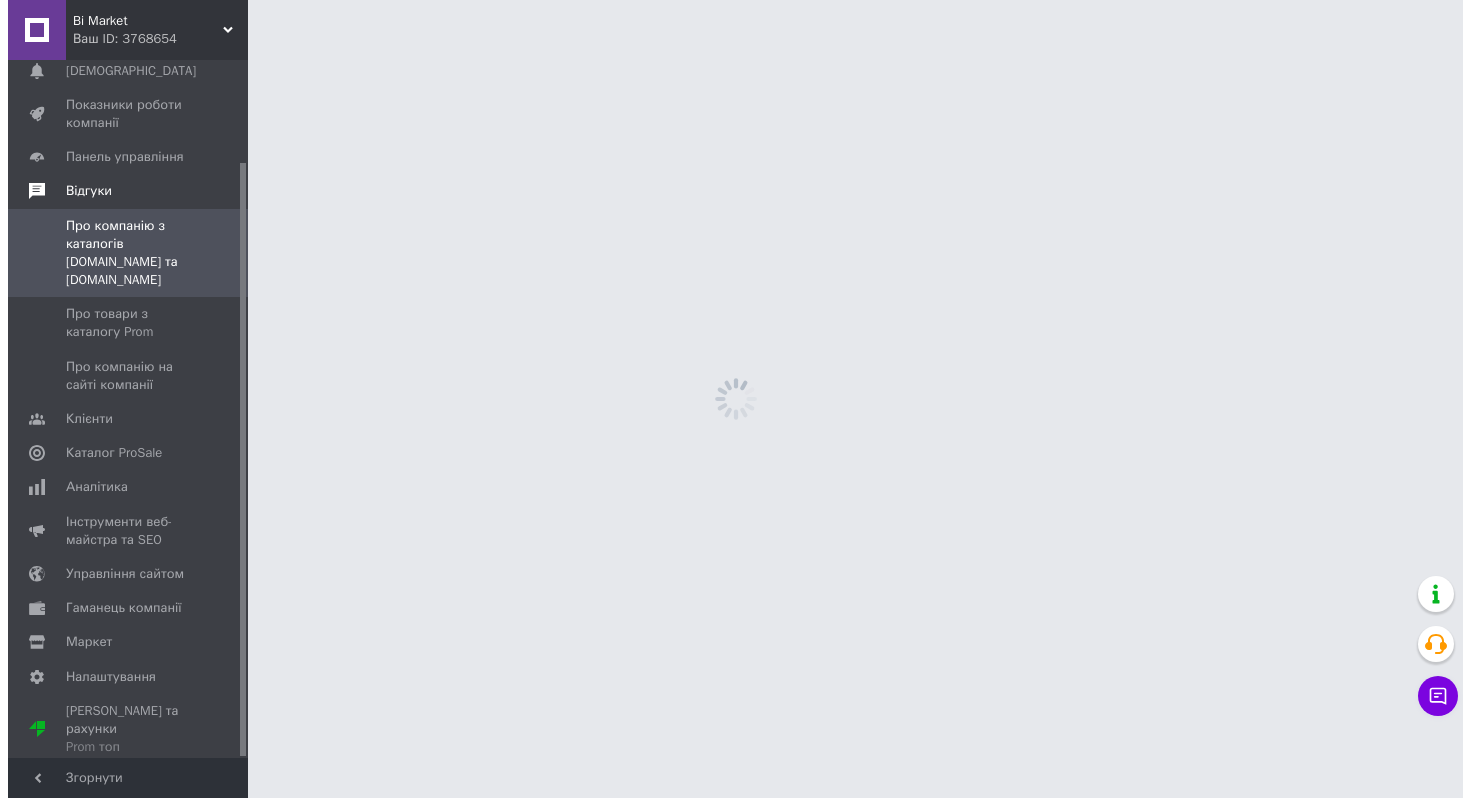scroll, scrollTop: 0, scrollLeft: 0, axis: both 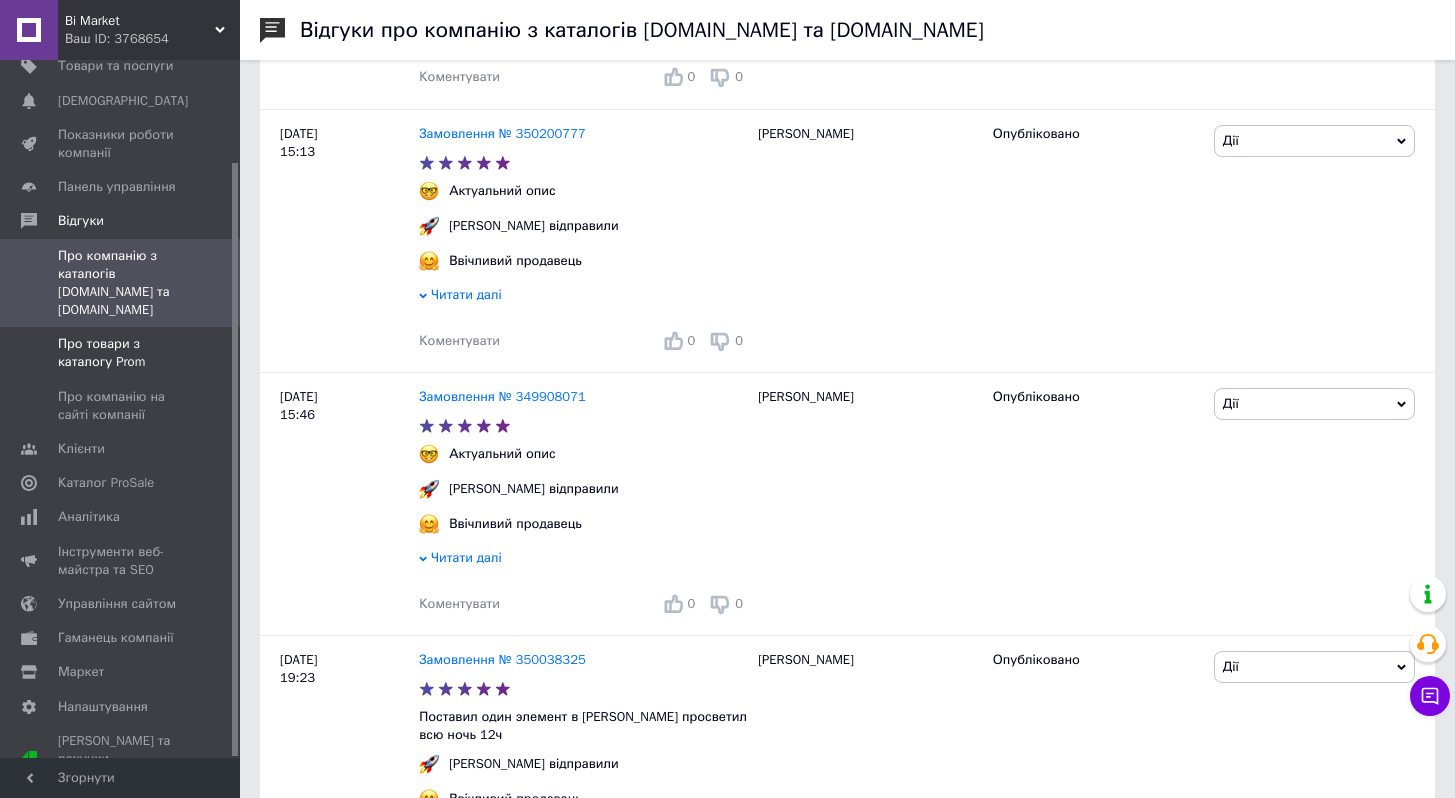 click on "Про товари з каталогу Prom" at bounding box center [121, 353] 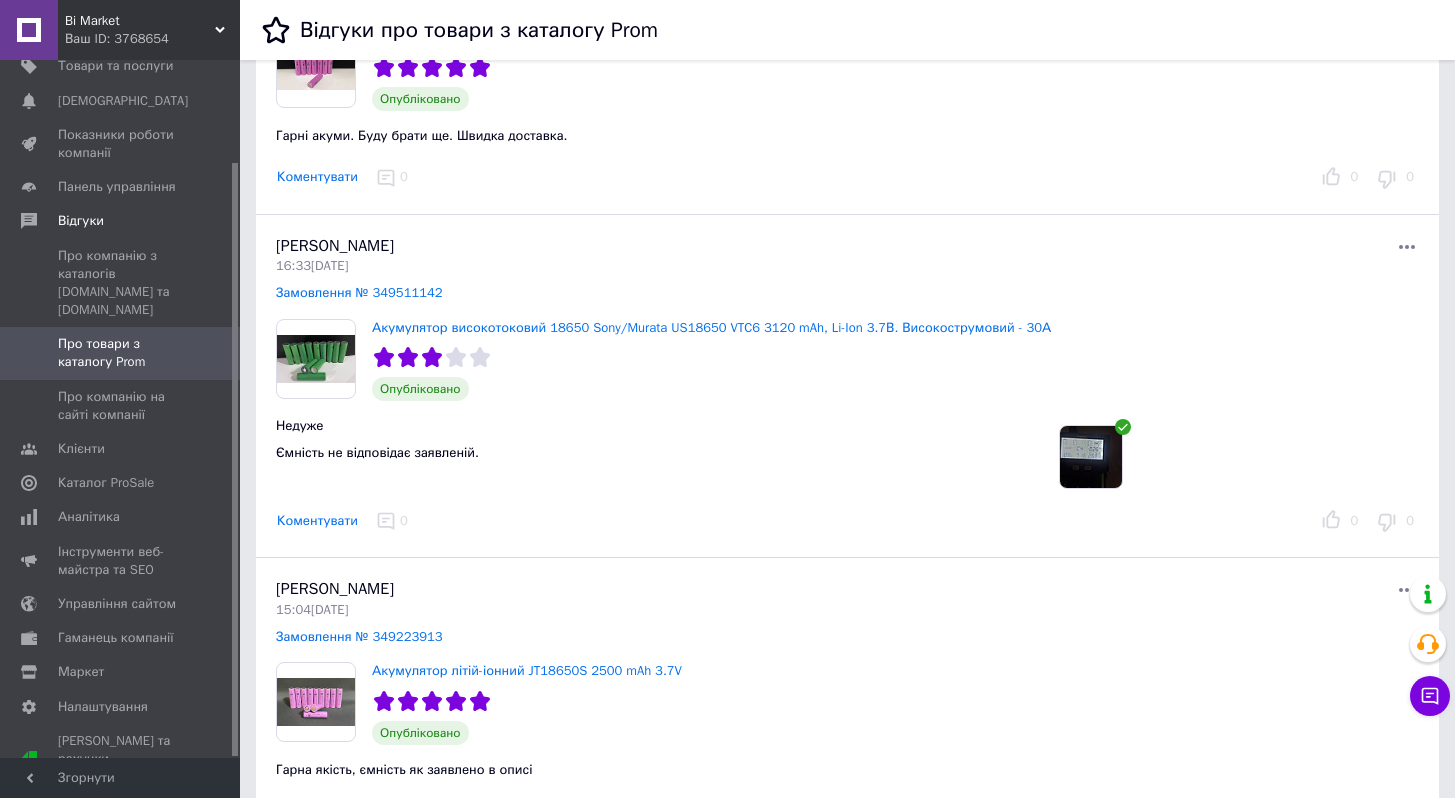 scroll, scrollTop: 822, scrollLeft: 0, axis: vertical 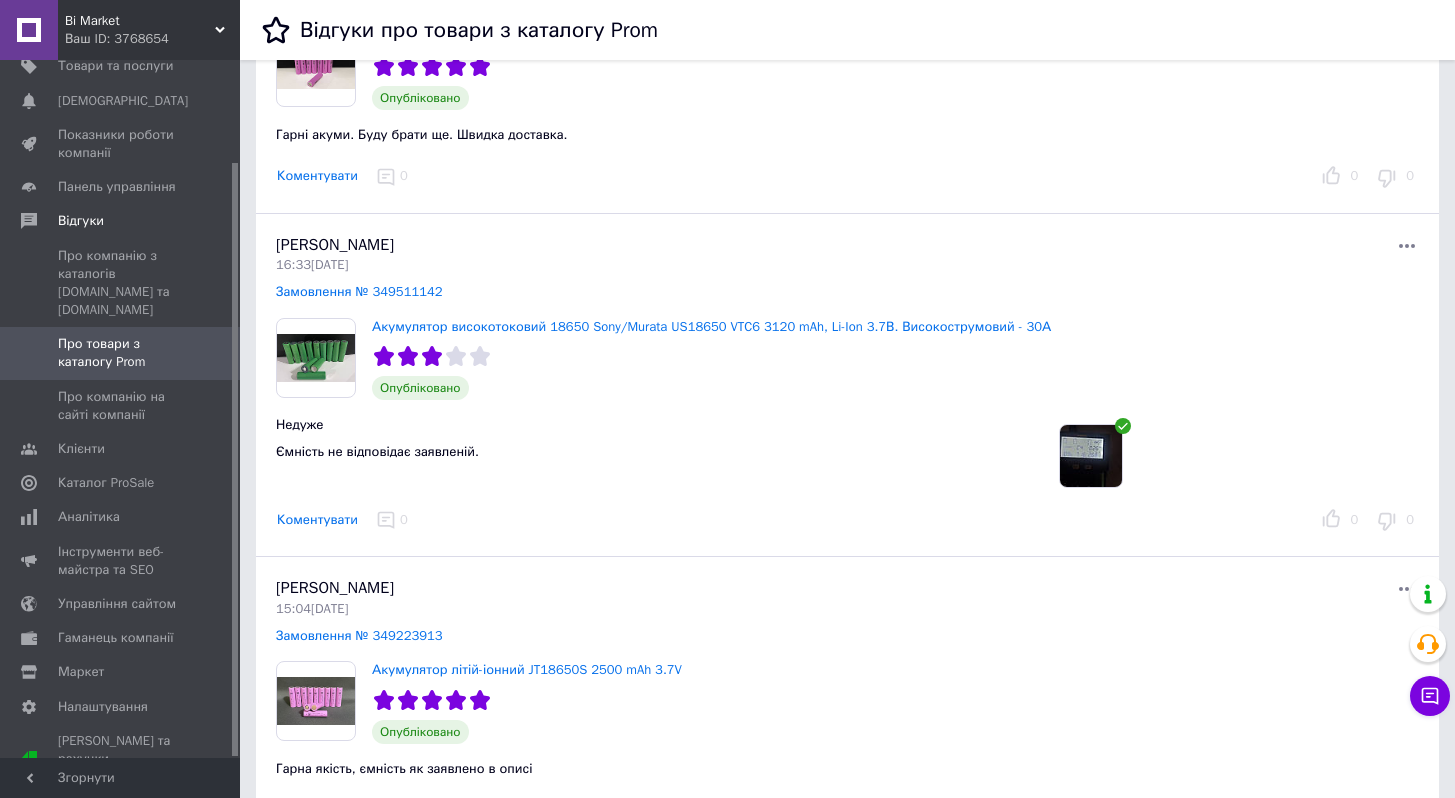 click at bounding box center (1091, 456) 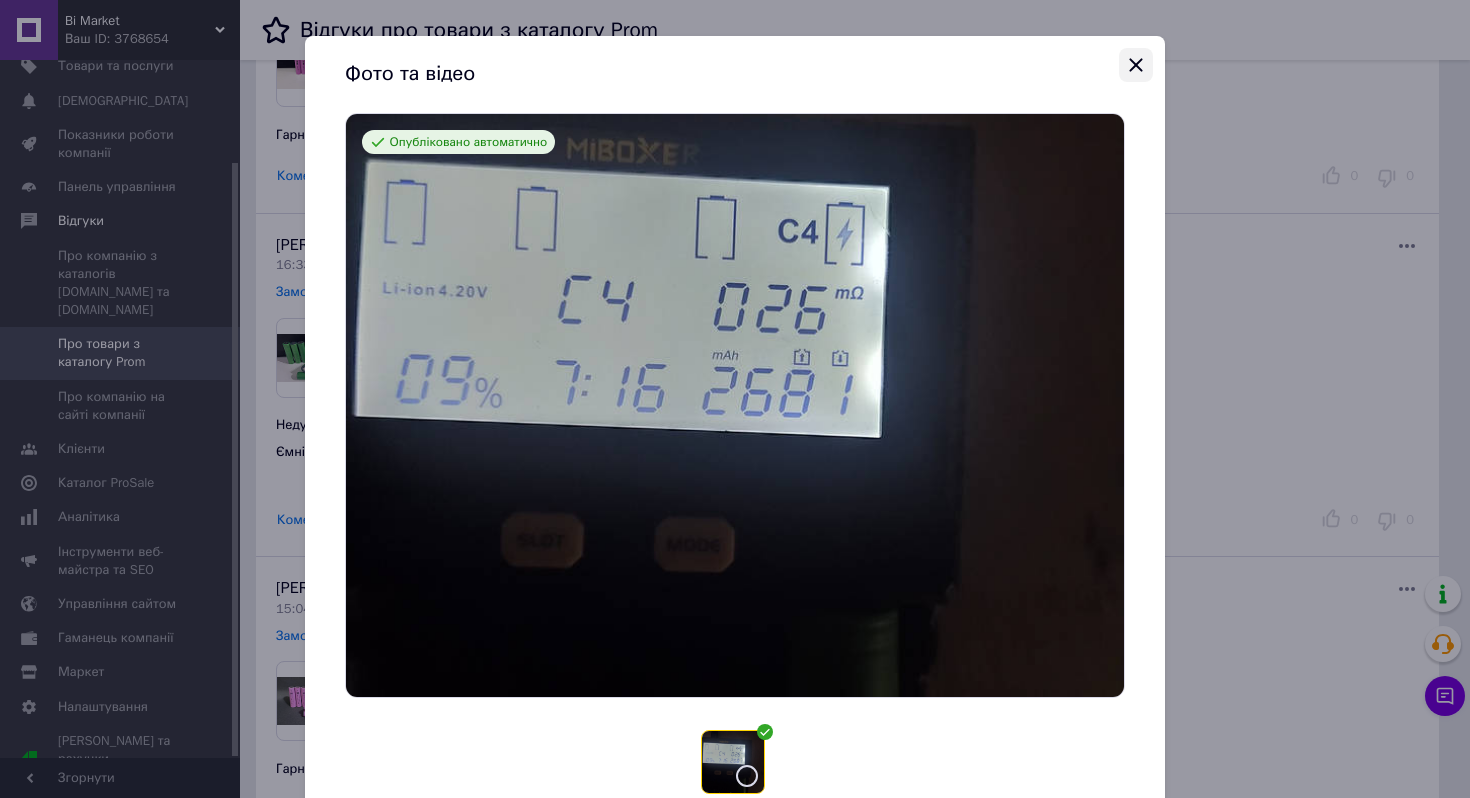 click 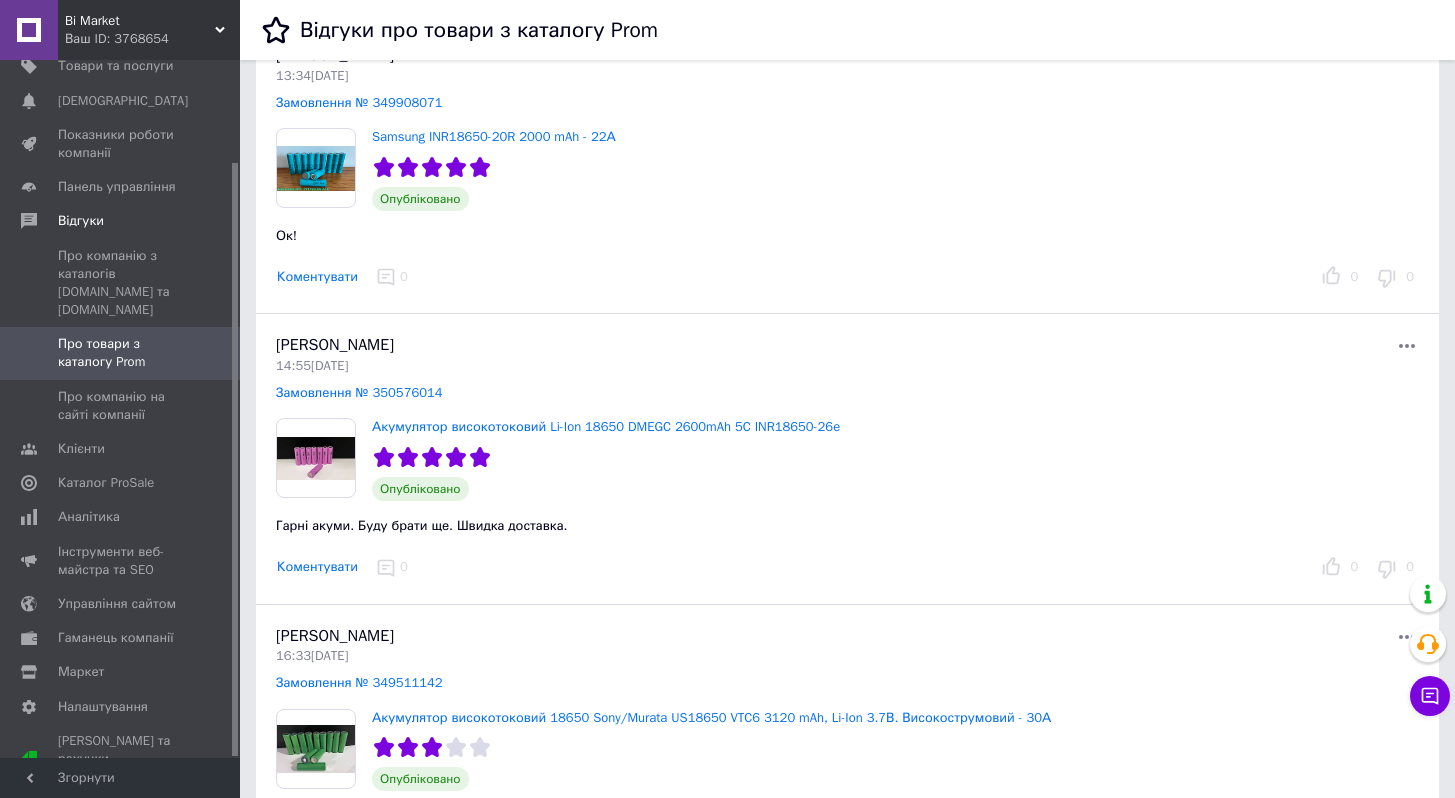 scroll, scrollTop: 0, scrollLeft: 0, axis: both 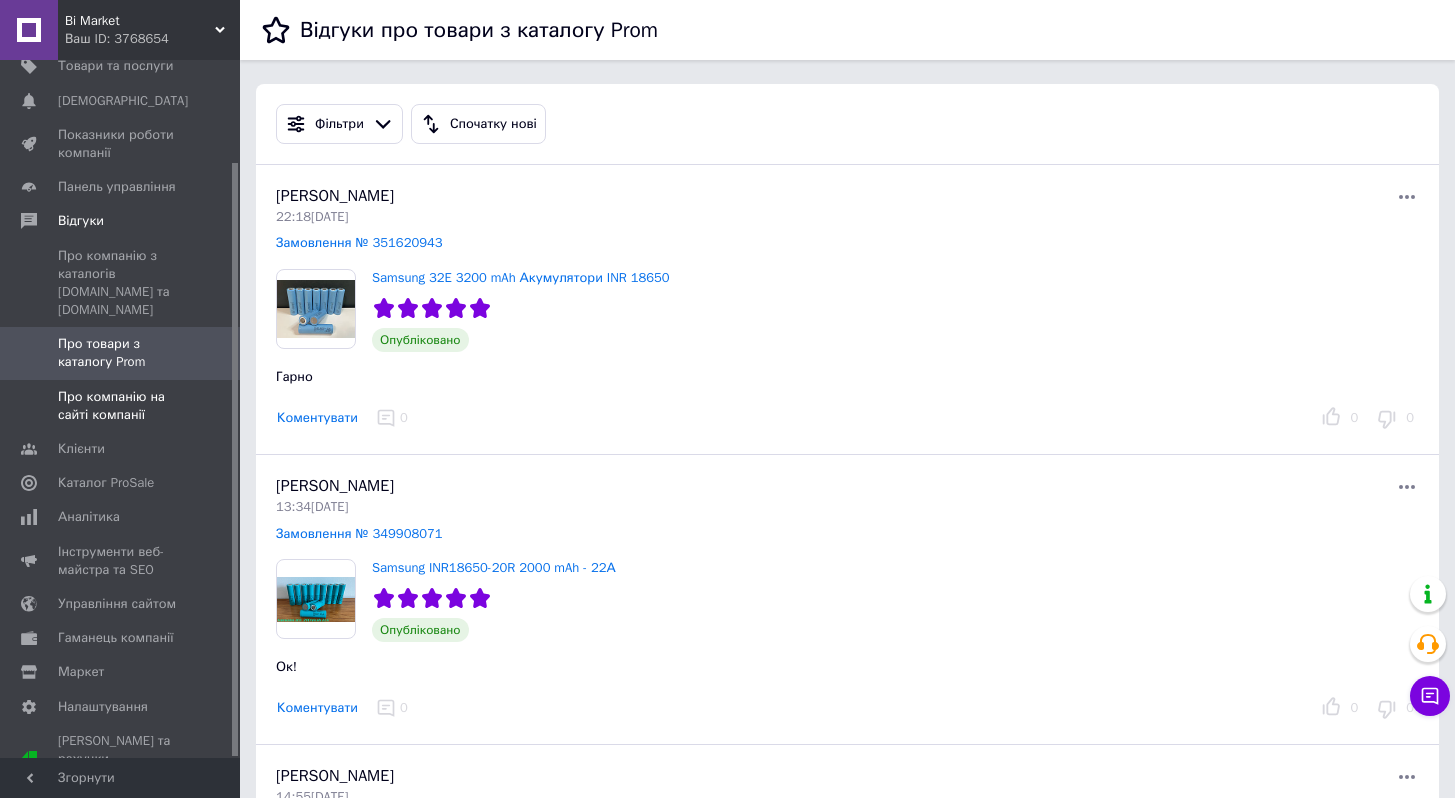 click on "Про компанію на сайті компанії" at bounding box center [121, 406] 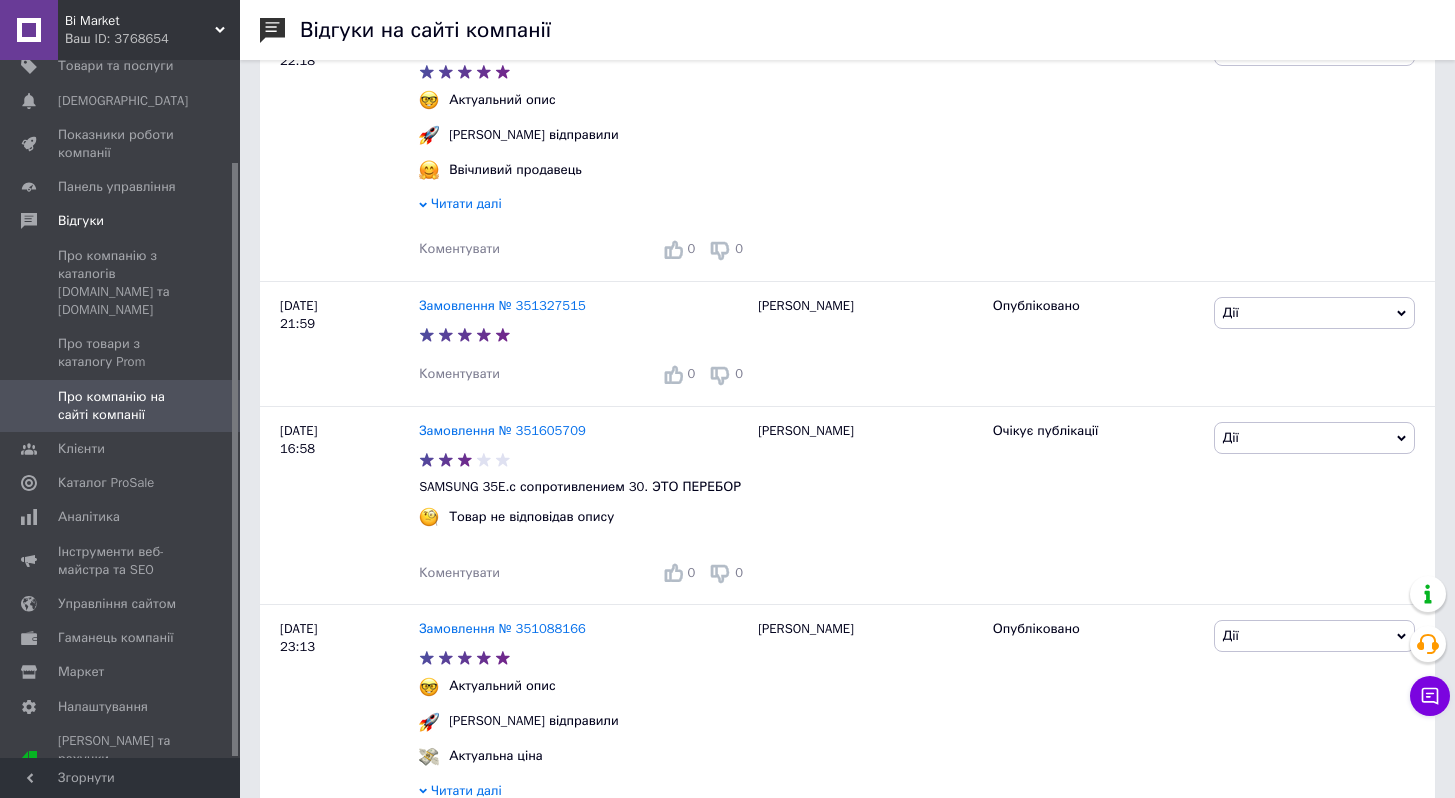 scroll, scrollTop: 411, scrollLeft: 0, axis: vertical 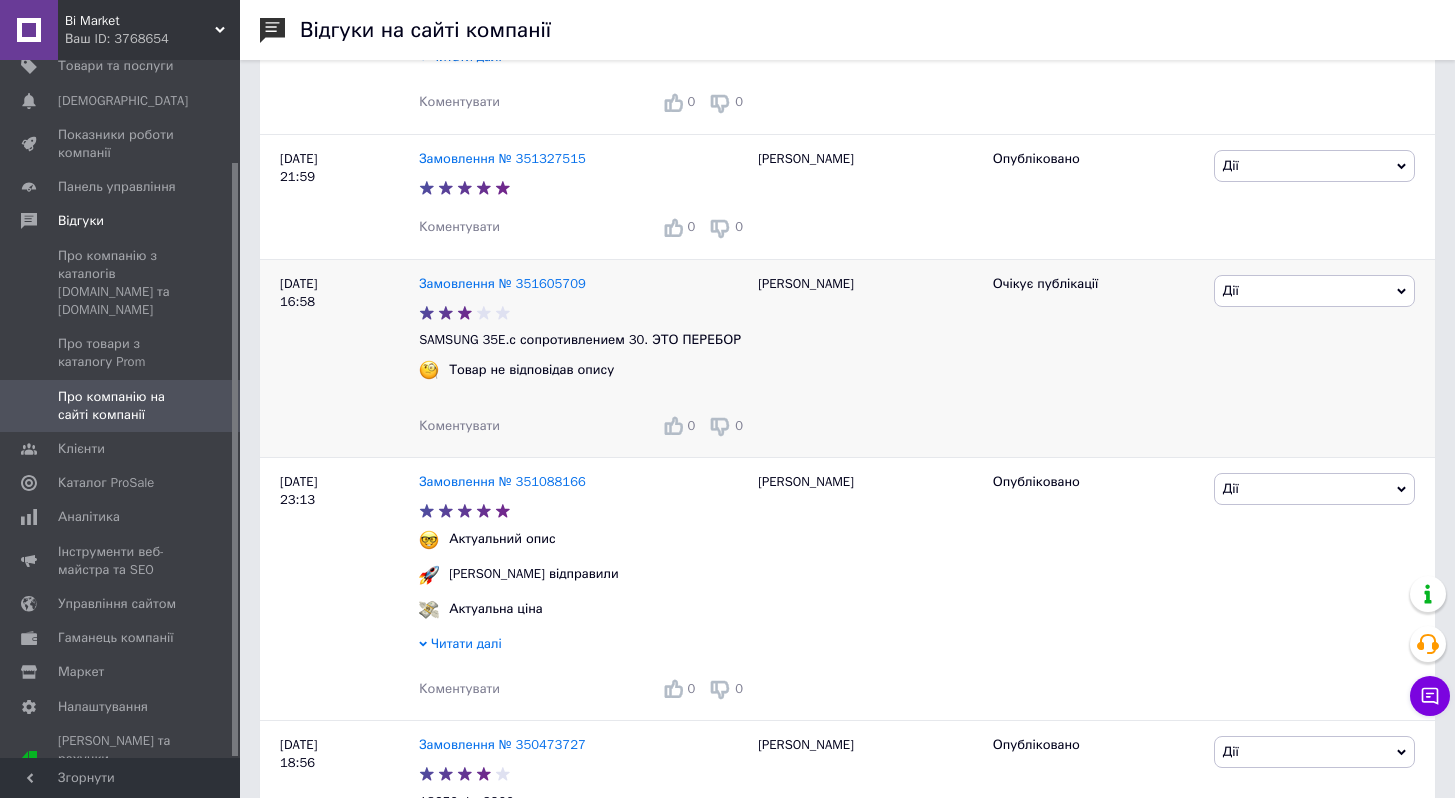 click on "Дії" at bounding box center (1314, 291) 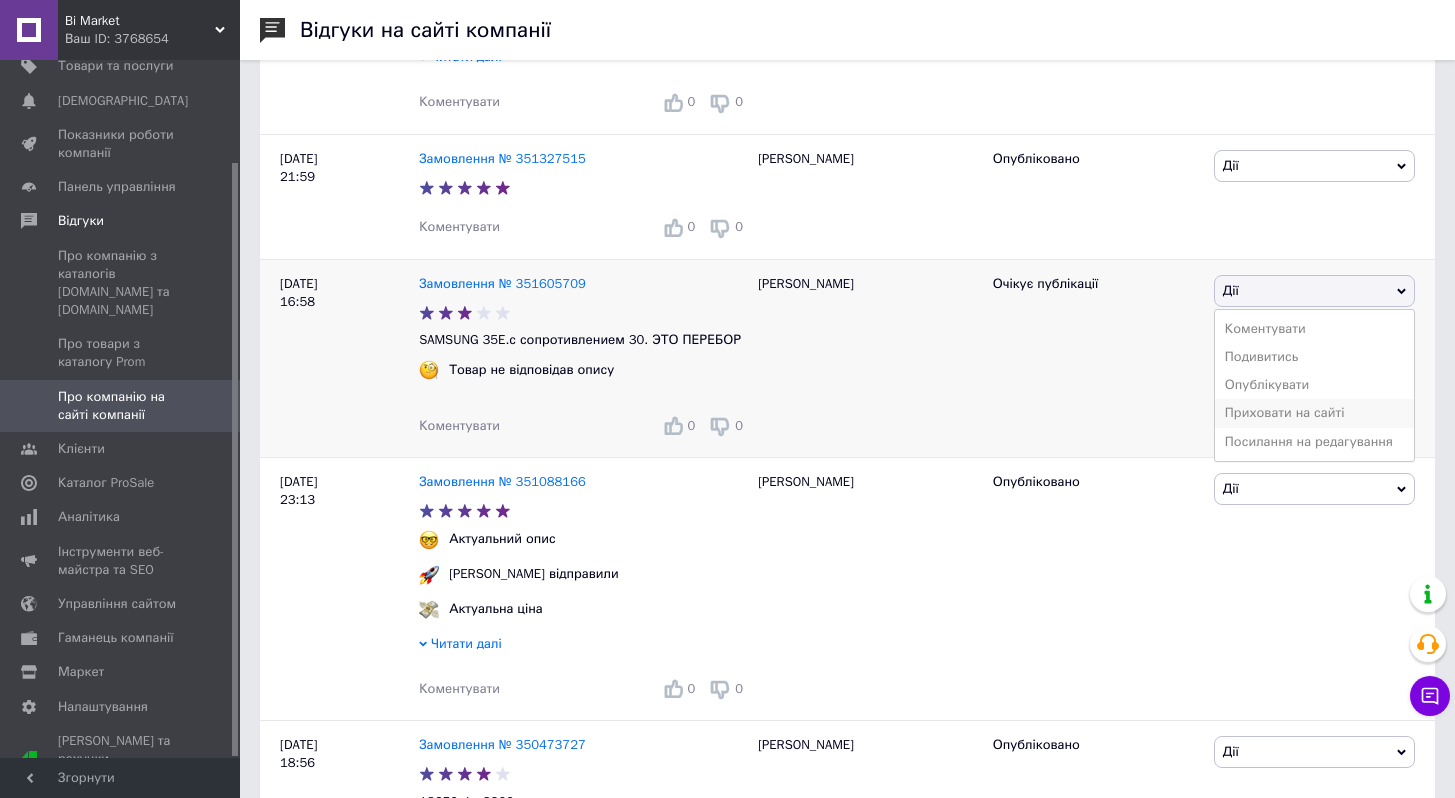 click on "Приховати на сайті" at bounding box center (1314, 413) 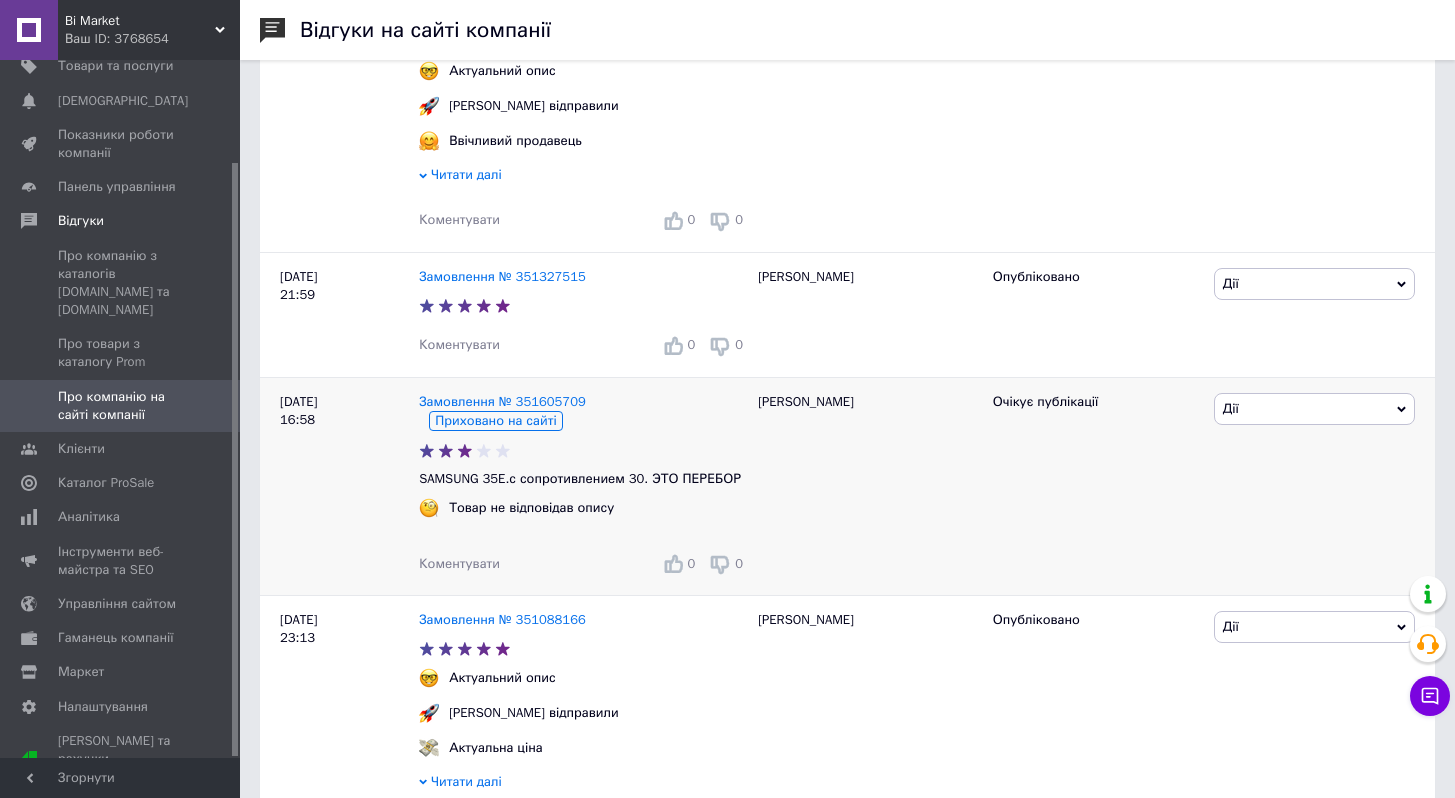scroll, scrollTop: 298, scrollLeft: 0, axis: vertical 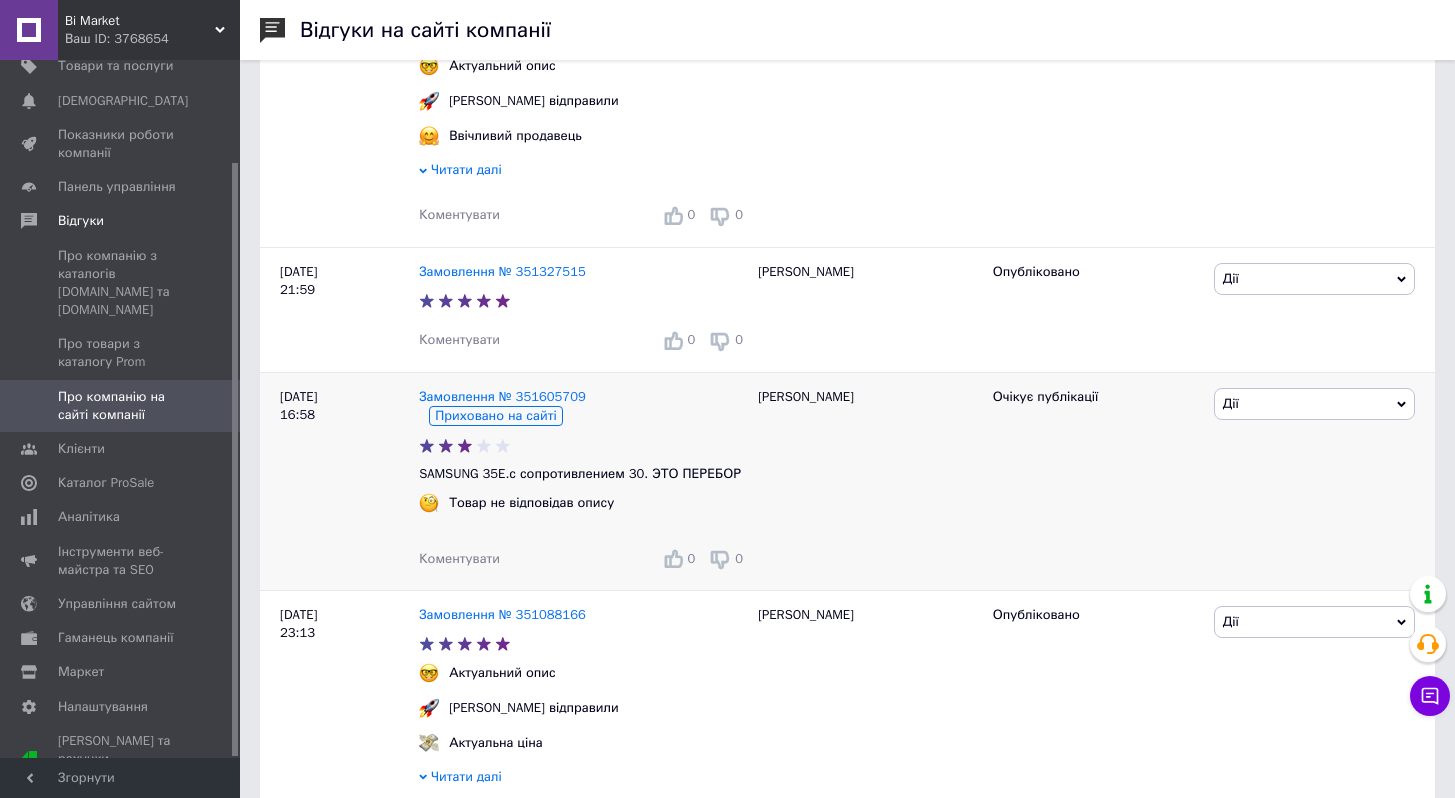 click on "Дії" at bounding box center [1314, 404] 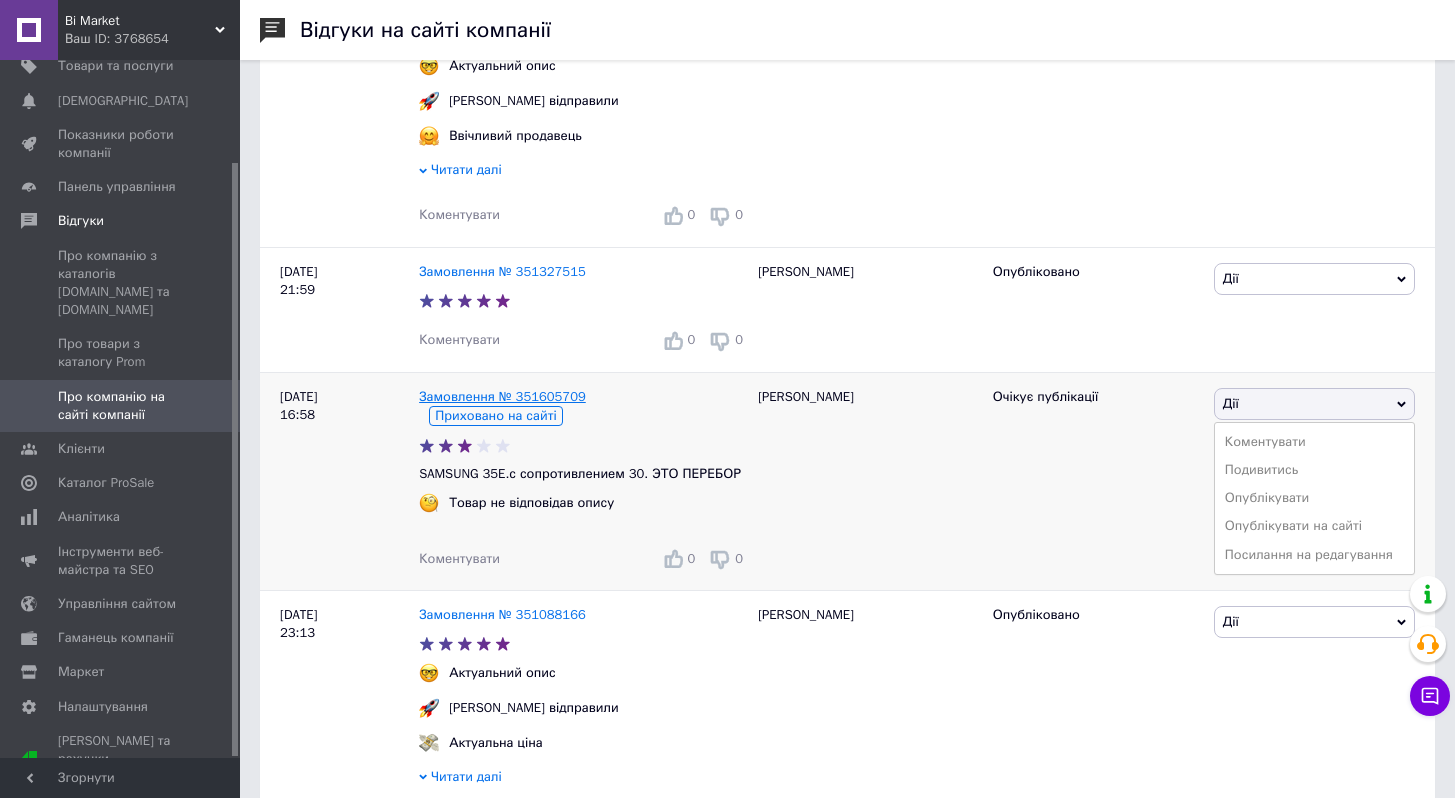 click on "Замовлення № 351605709" at bounding box center [502, 396] 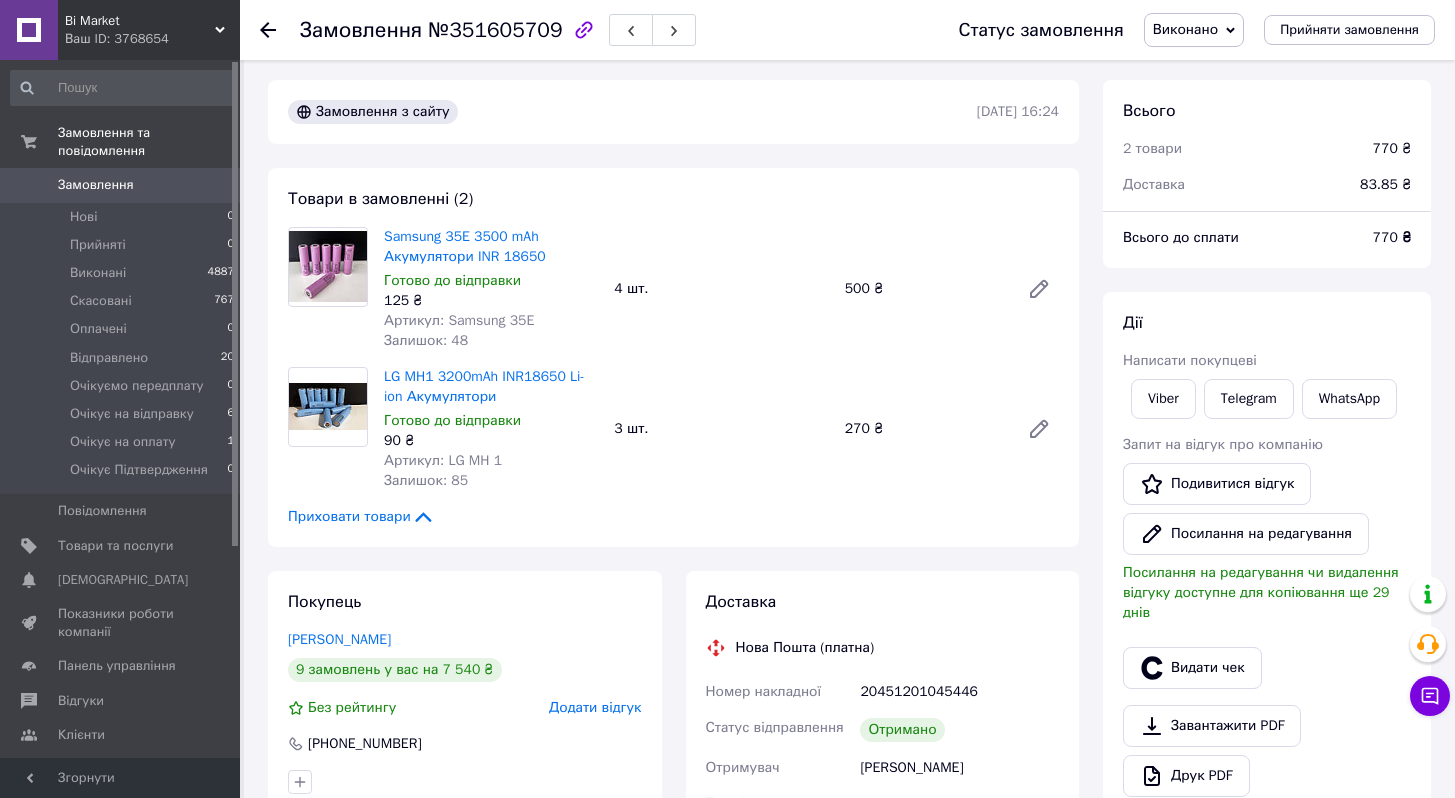 scroll, scrollTop: 0, scrollLeft: 0, axis: both 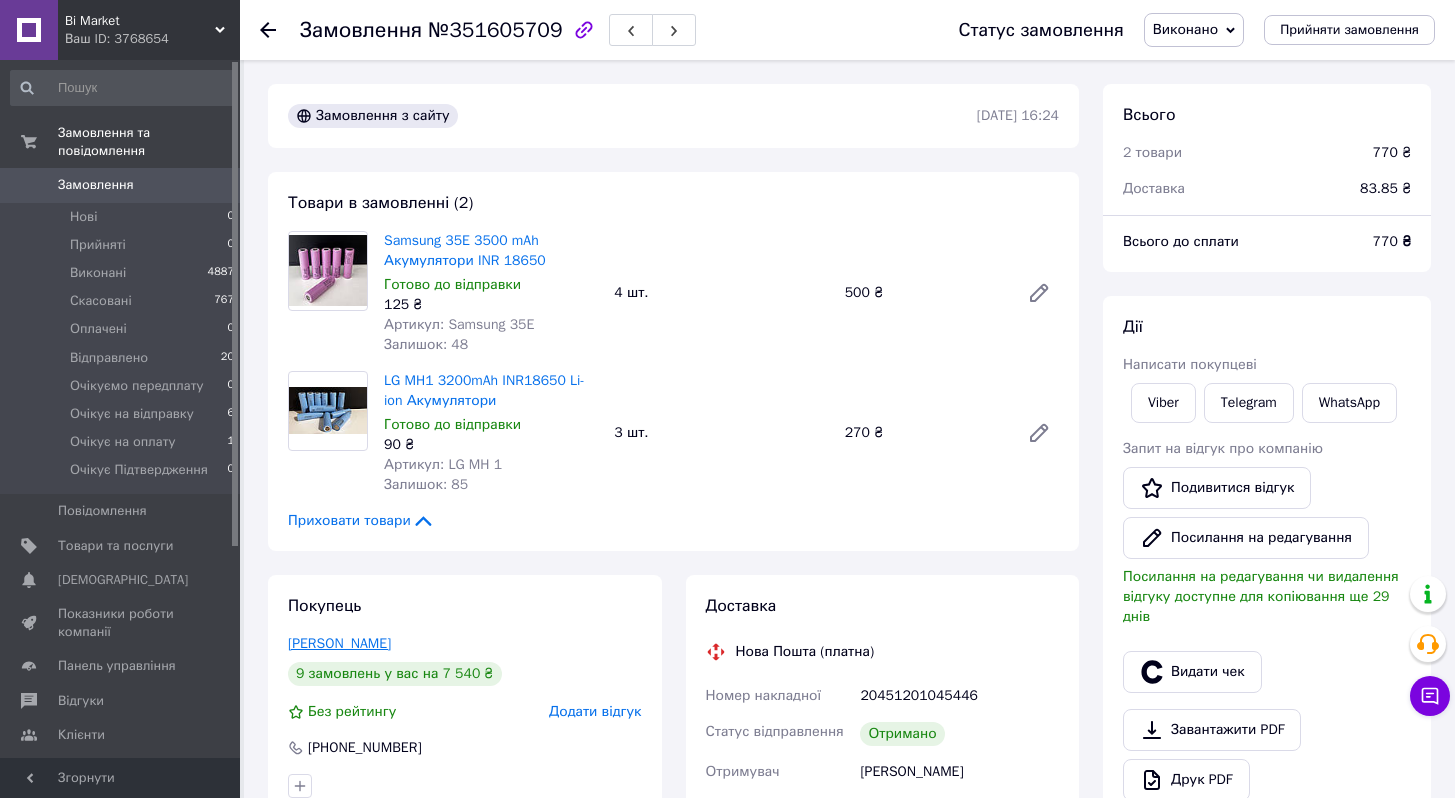 click on "Марчук Олександр" at bounding box center [339, 643] 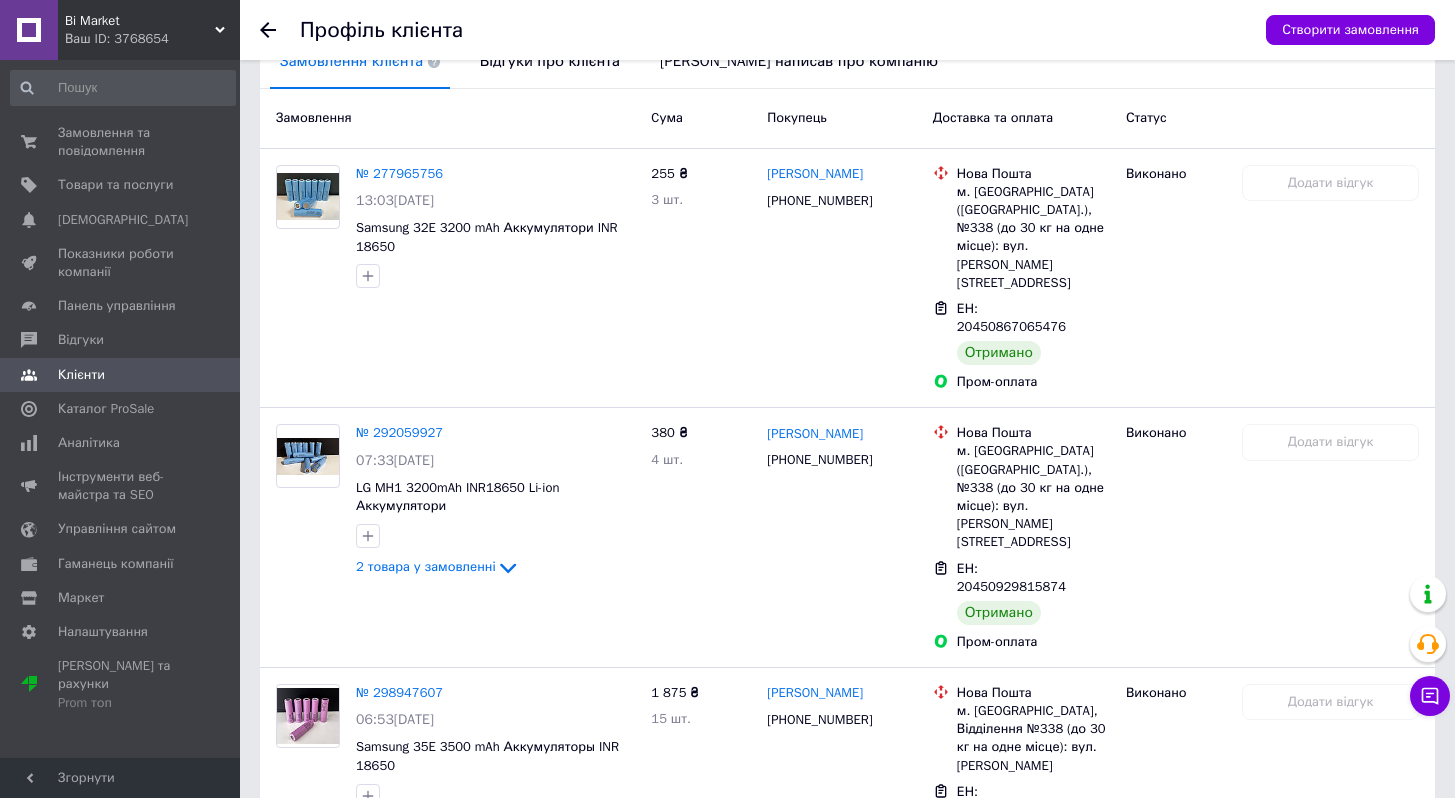 scroll, scrollTop: 0, scrollLeft: 0, axis: both 